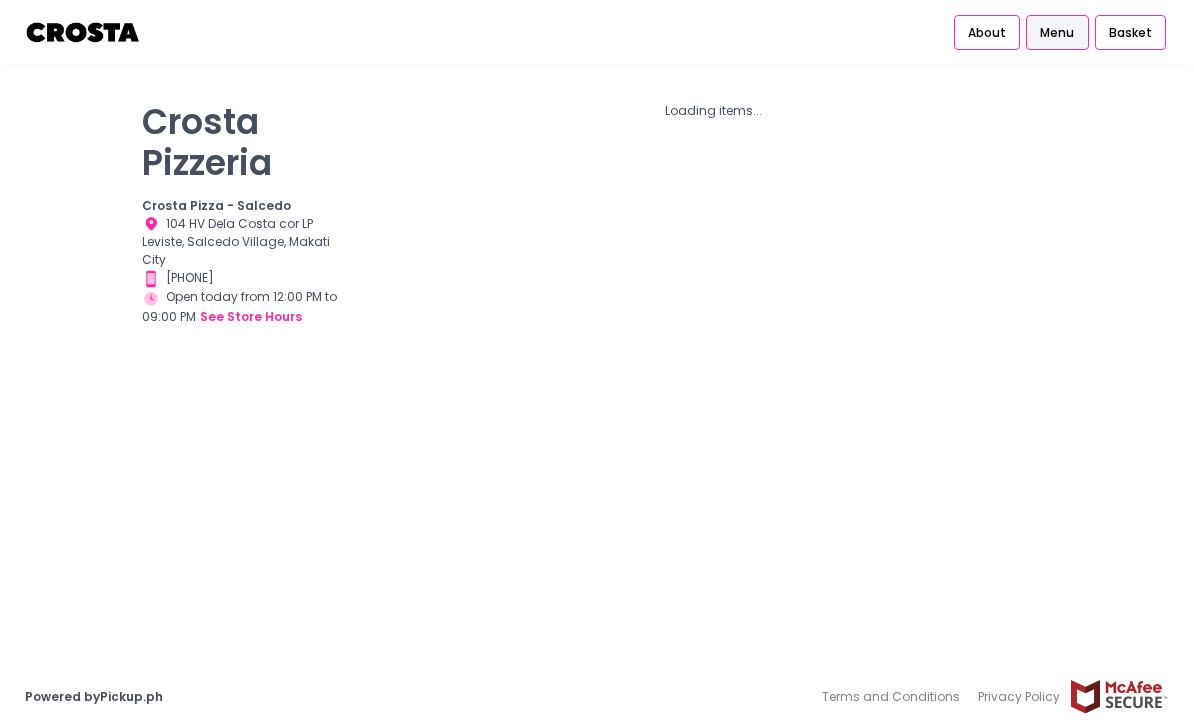 scroll, scrollTop: 0, scrollLeft: 0, axis: both 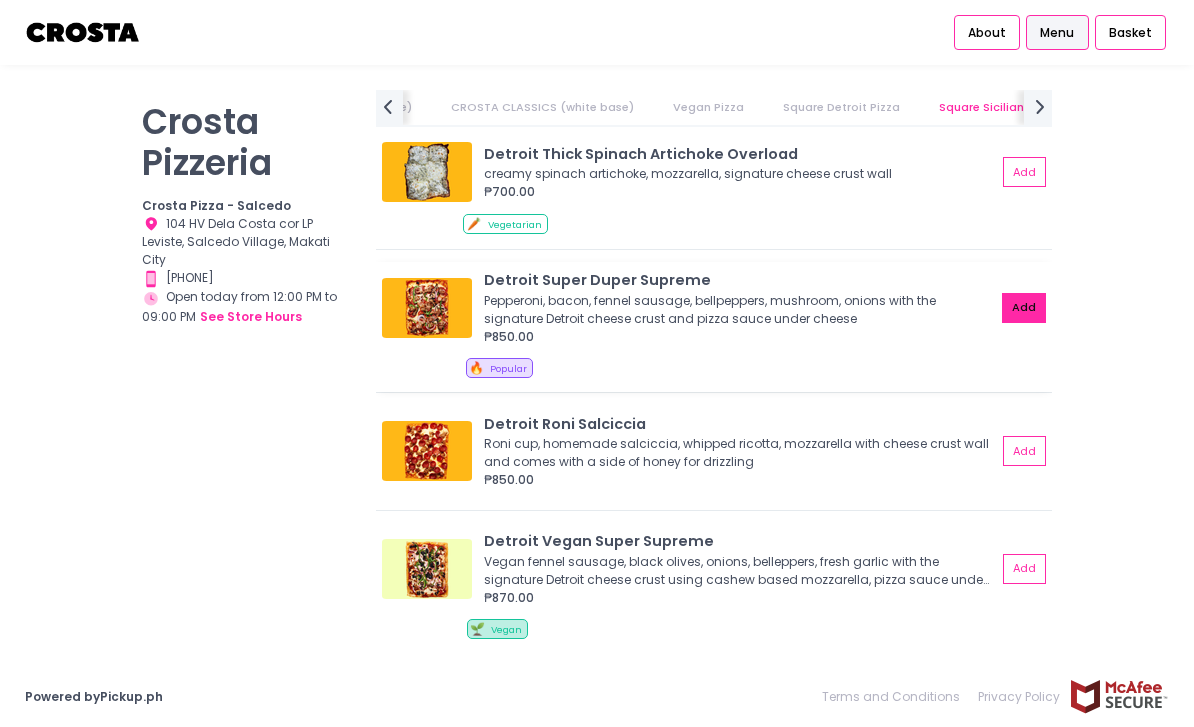 click on "Add" at bounding box center [1024, 308] 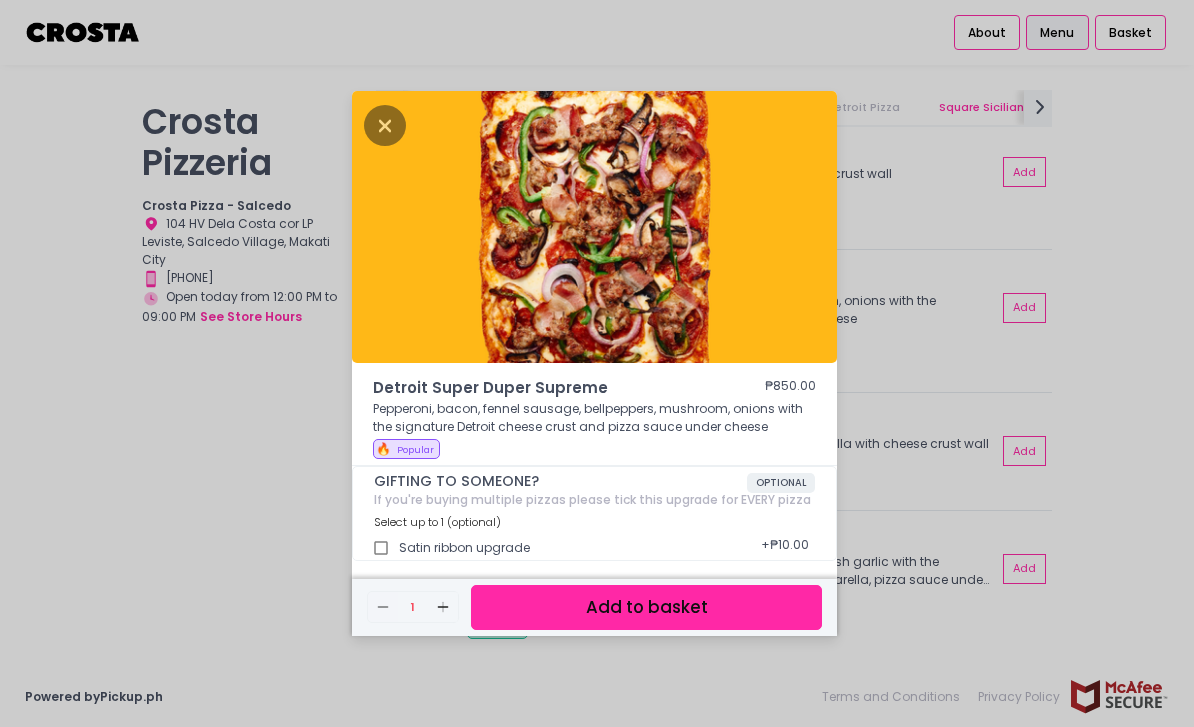 click on "Add to basket" at bounding box center [646, 607] 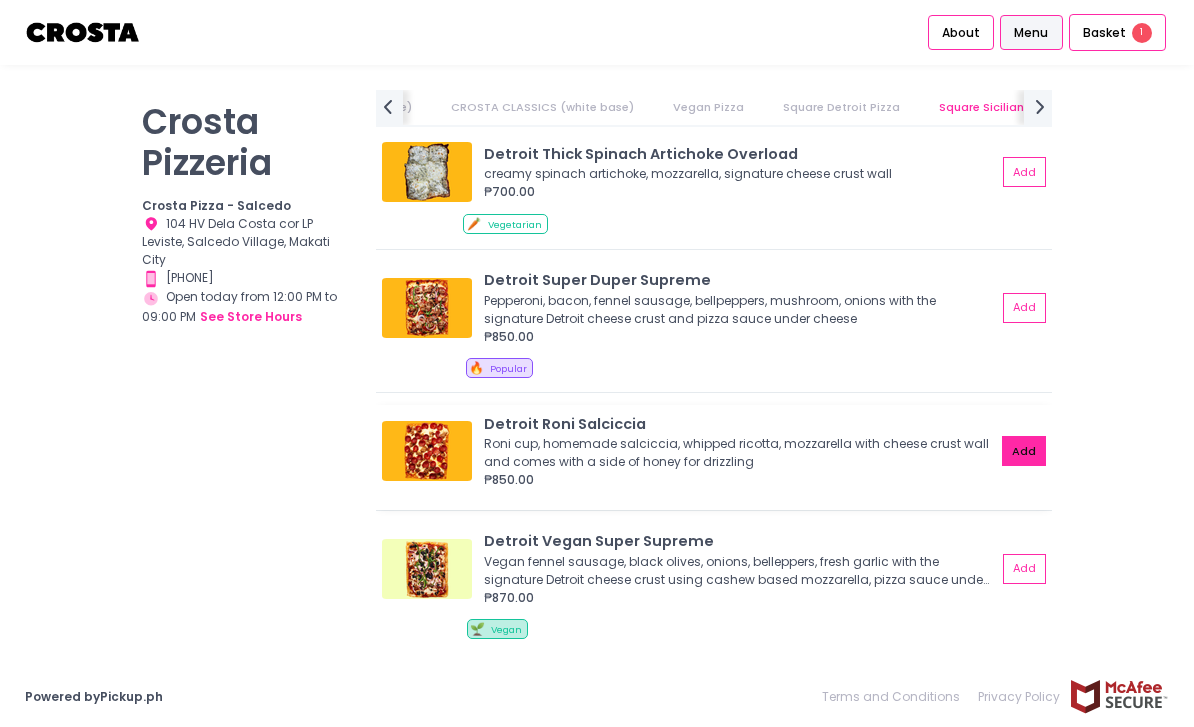 click on "Add" at bounding box center [1024, 451] 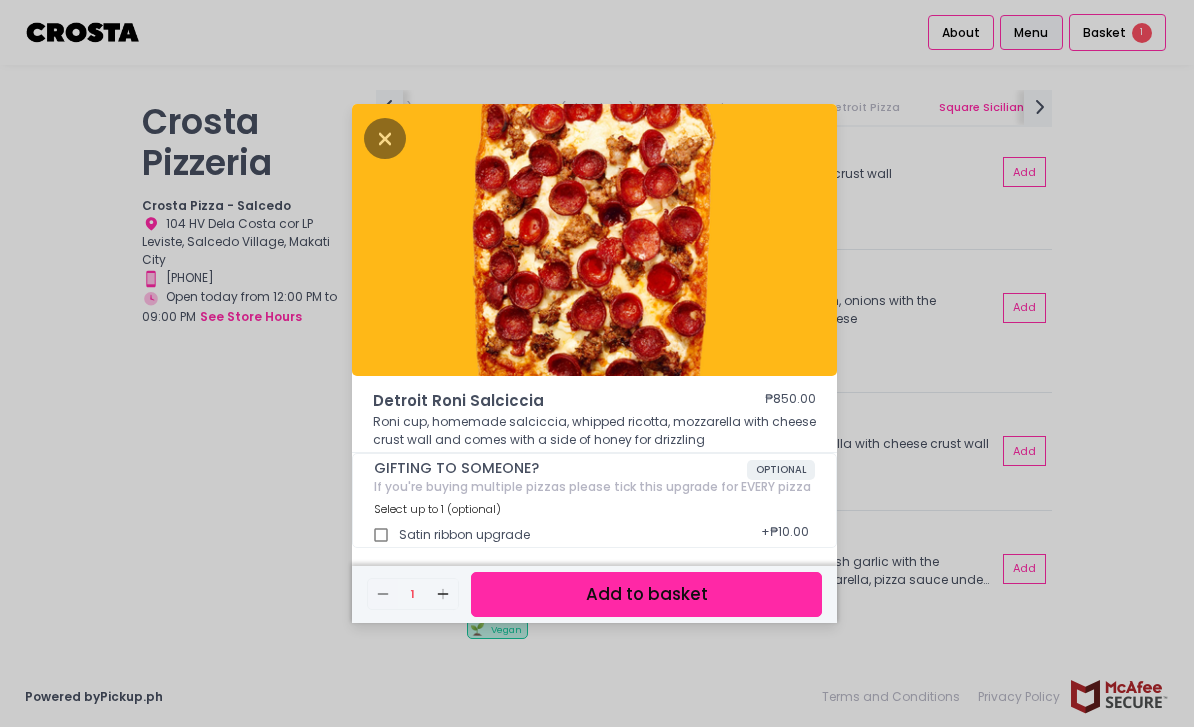 click on "Add to basket" at bounding box center (646, 594) 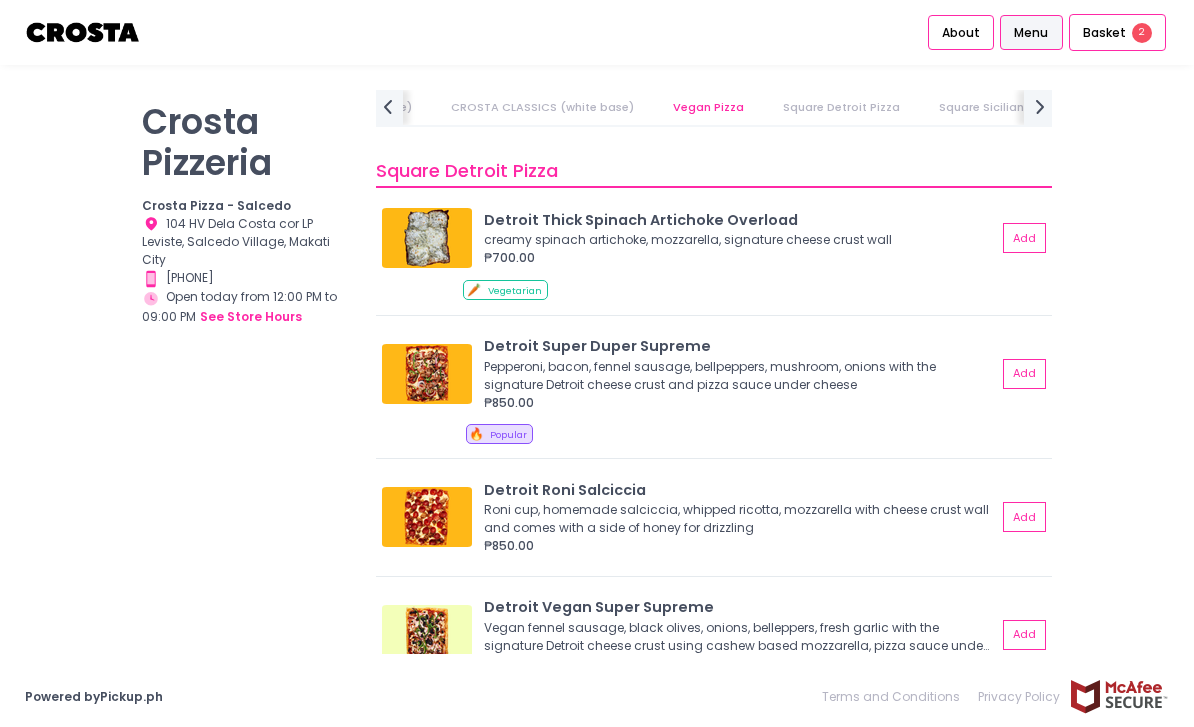 scroll, scrollTop: 2180, scrollLeft: 0, axis: vertical 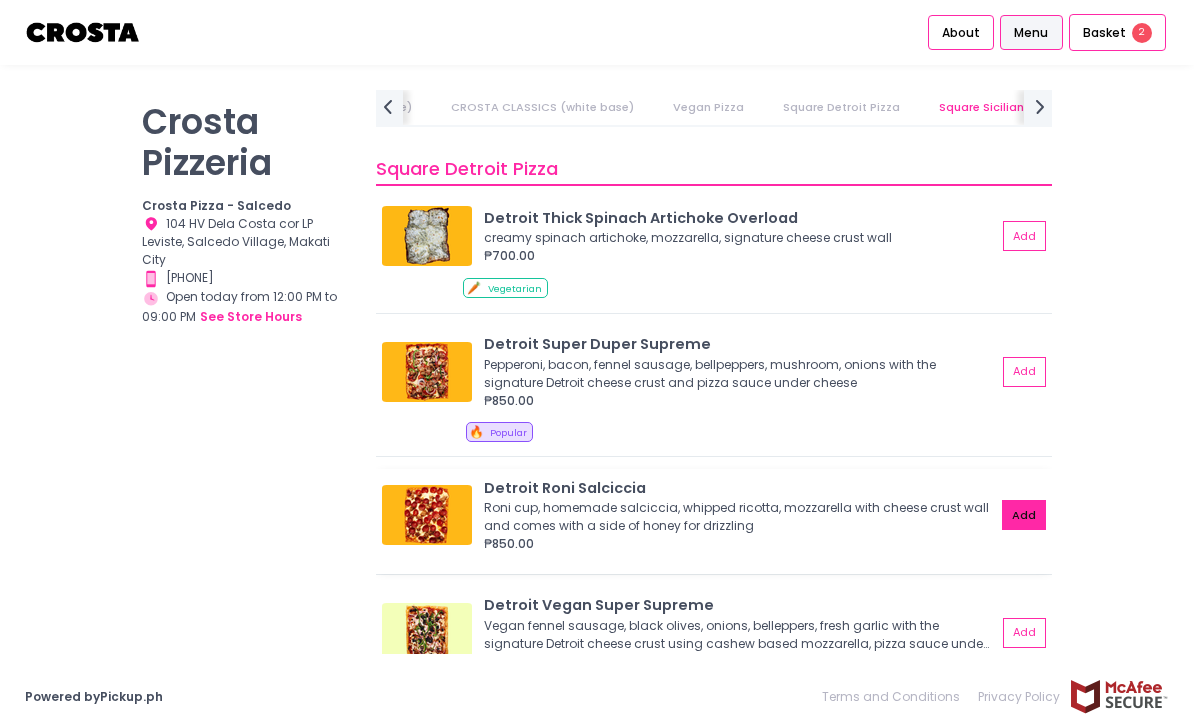 click on "Add" at bounding box center [1024, 515] 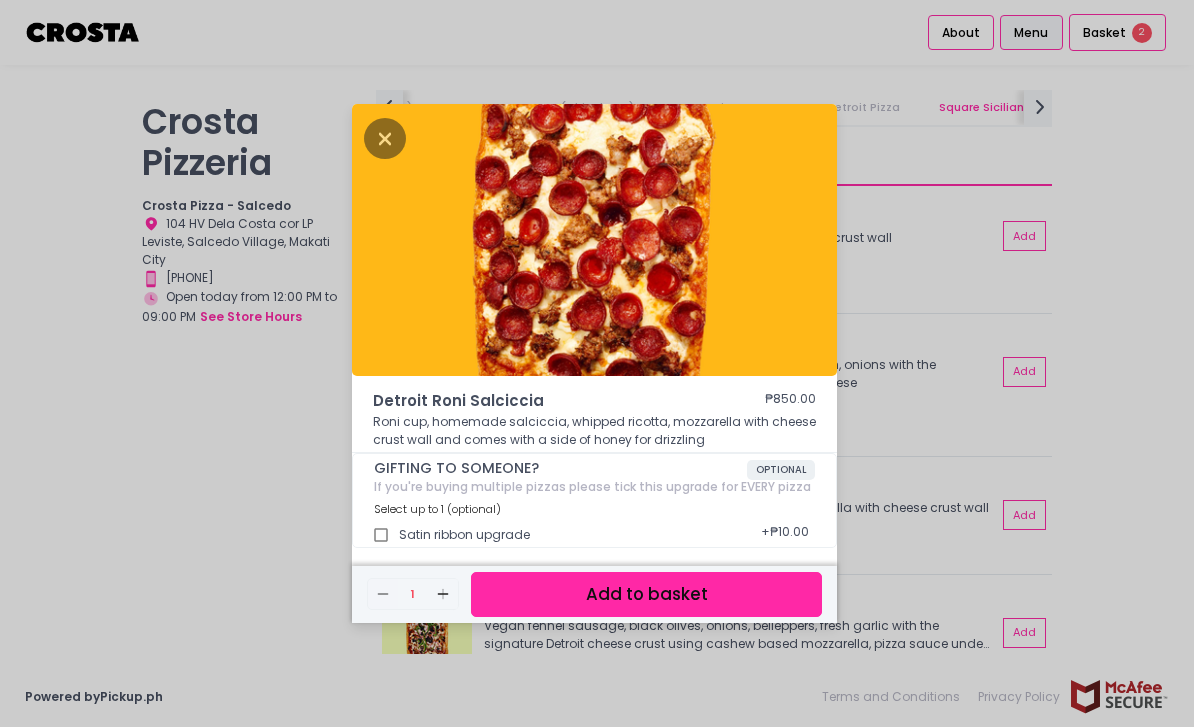 click on "Add to basket" at bounding box center [646, 594] 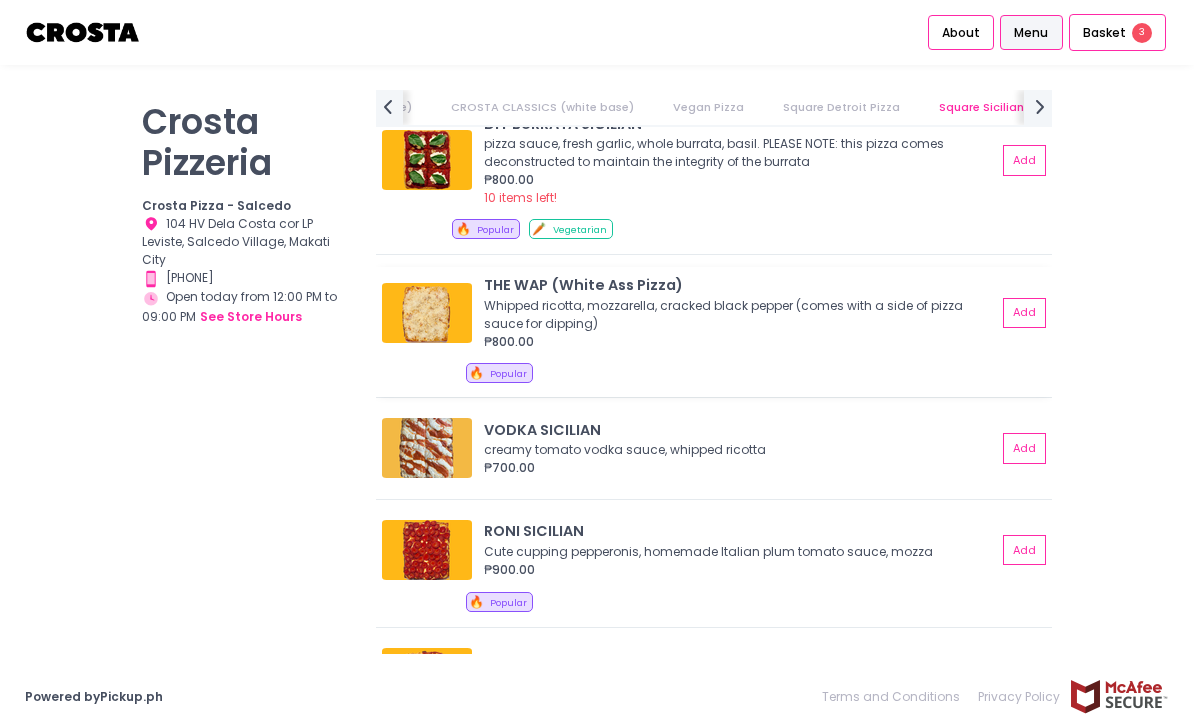 scroll, scrollTop: 2881, scrollLeft: 0, axis: vertical 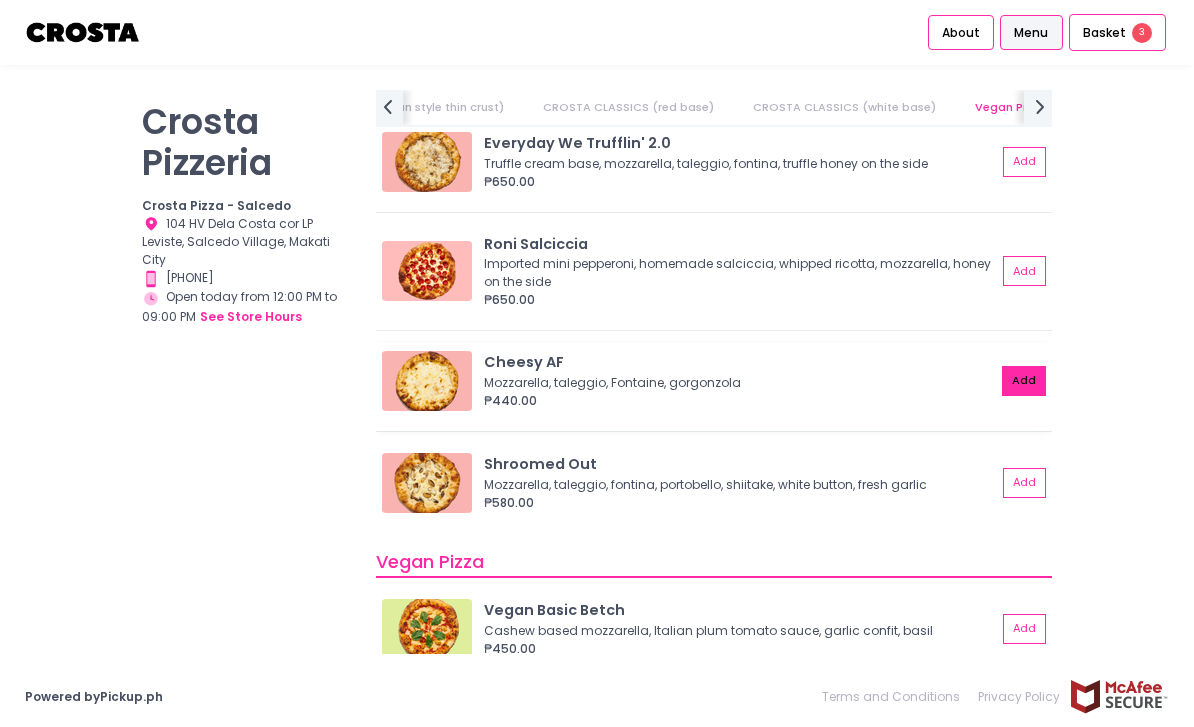 click on "Add" at bounding box center (1024, 381) 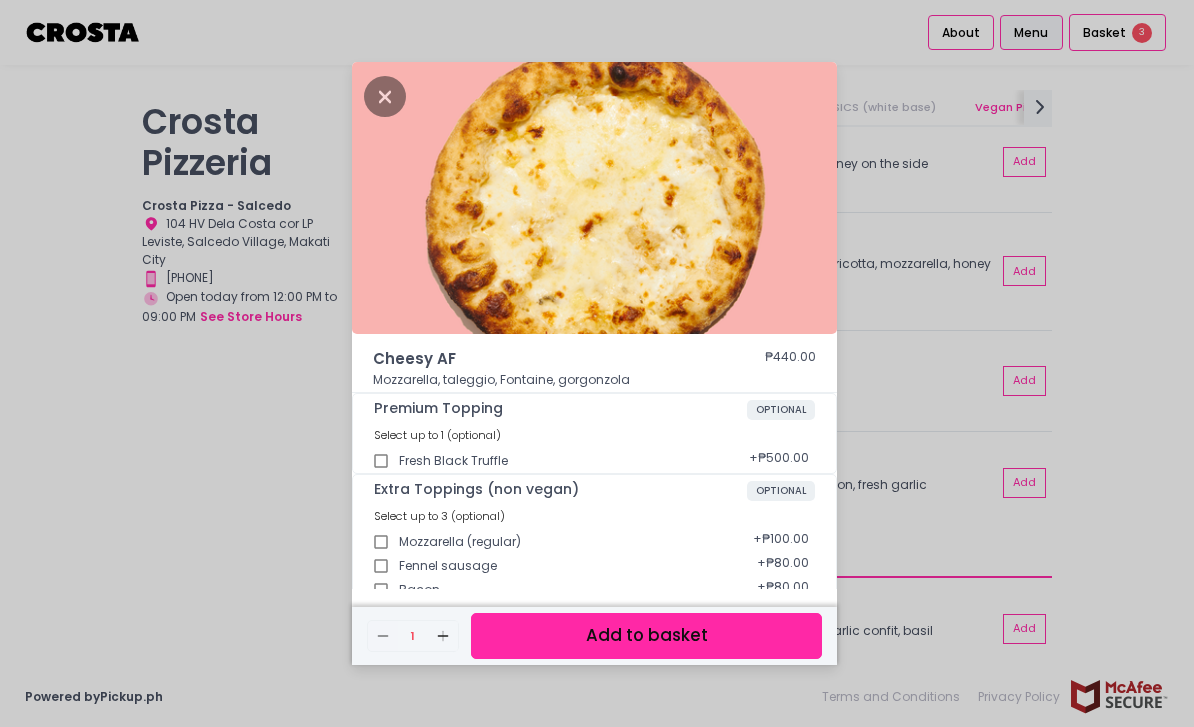 click on "Add to basket" at bounding box center [646, 635] 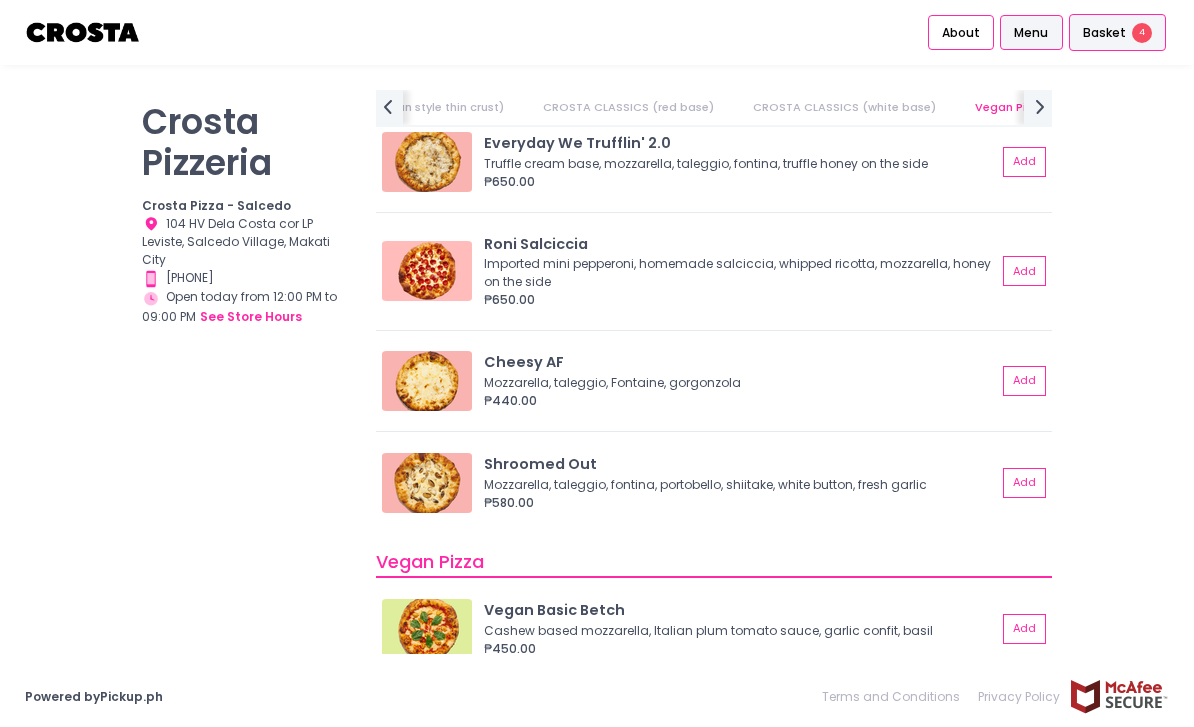 click on "Basket" at bounding box center (1104, 33) 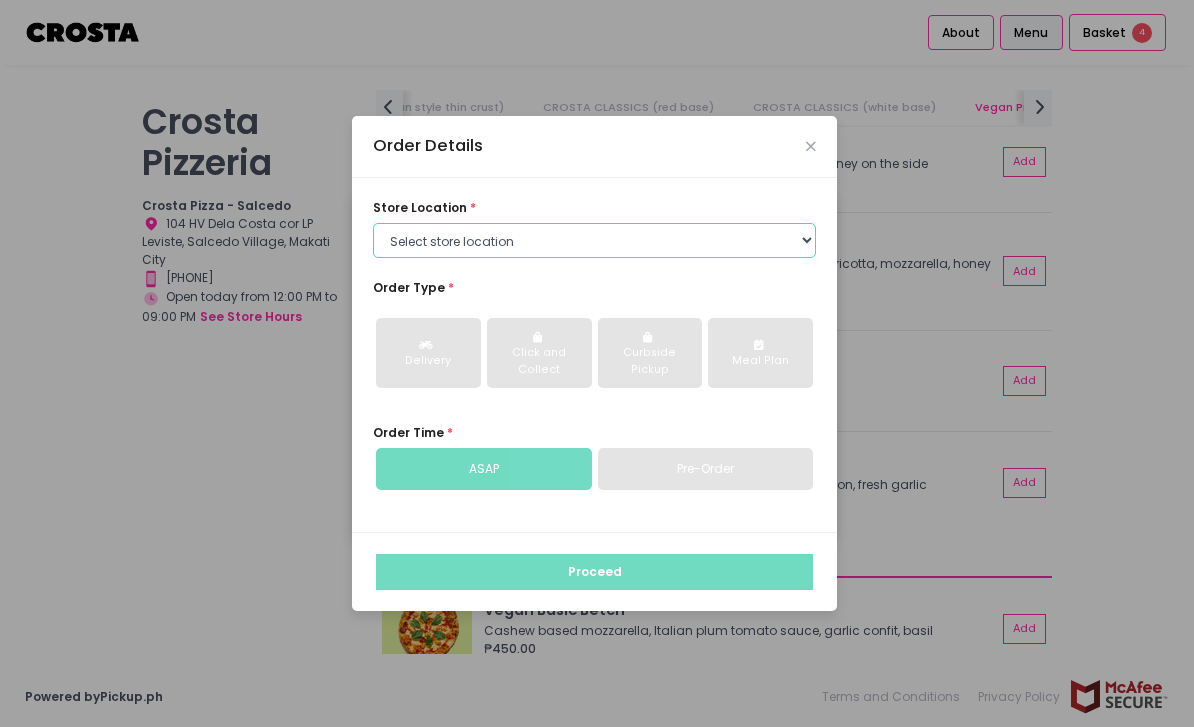 select on "5fabb2e53664a8677beaeb89" 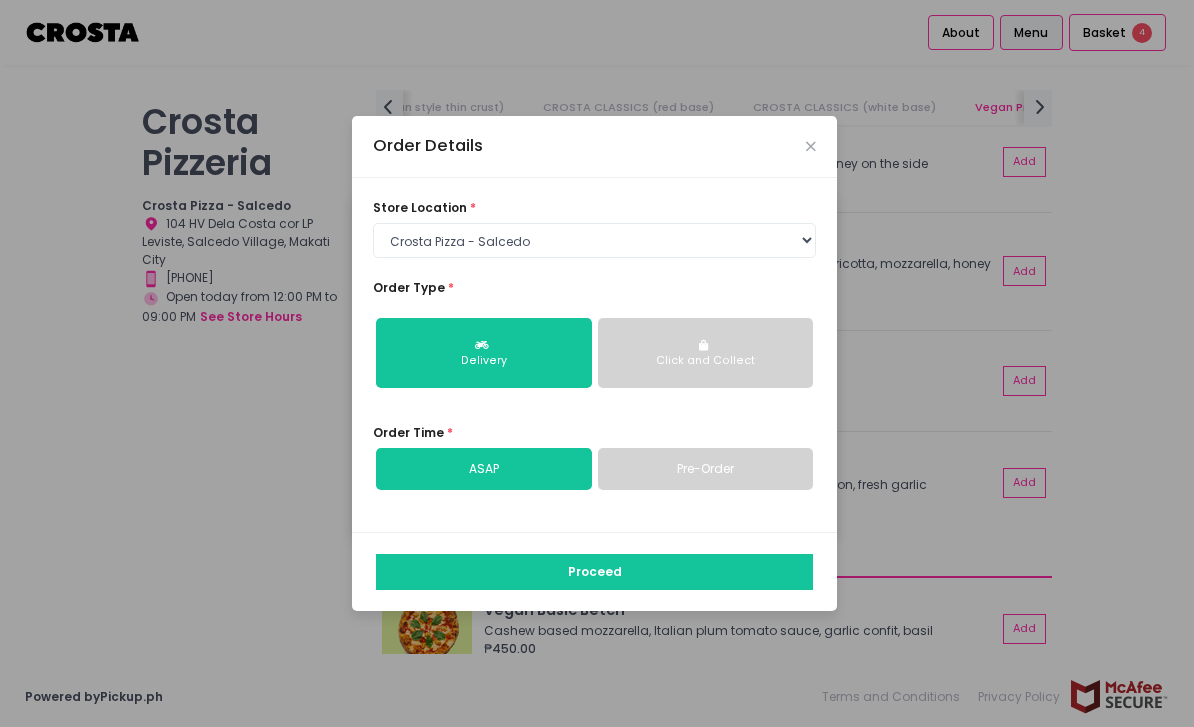click on "Click and Collect" at bounding box center [706, 361] 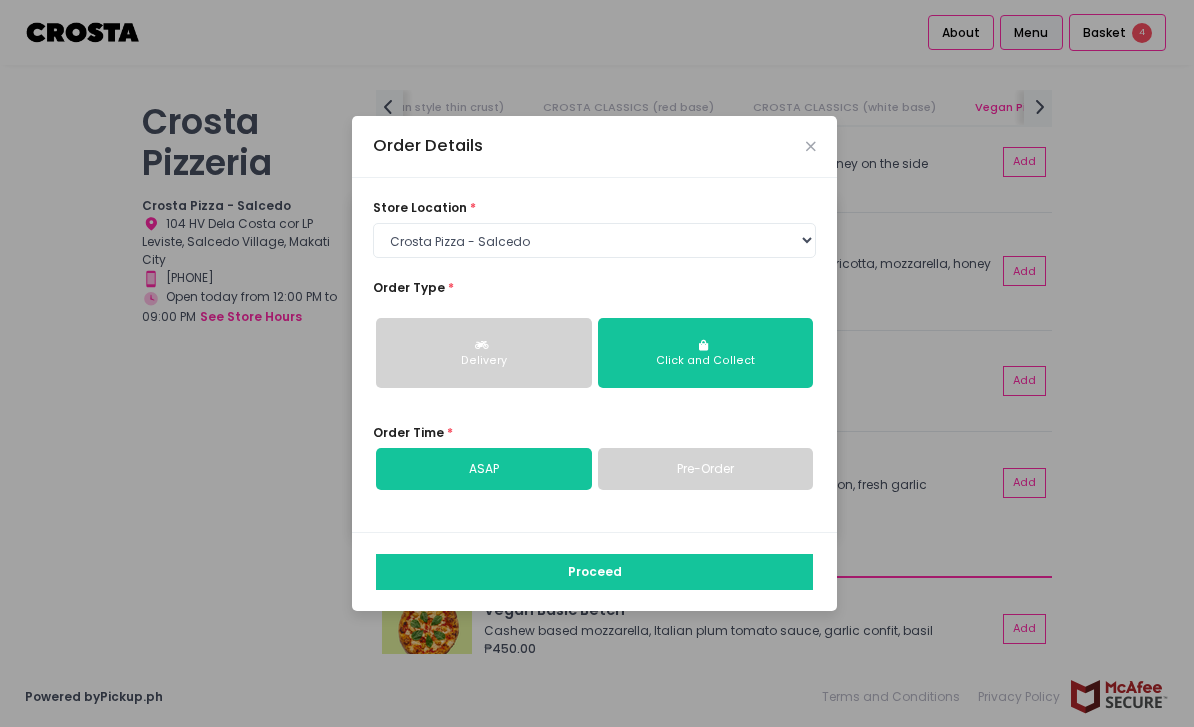 scroll, scrollTop: 64, scrollLeft: 0, axis: vertical 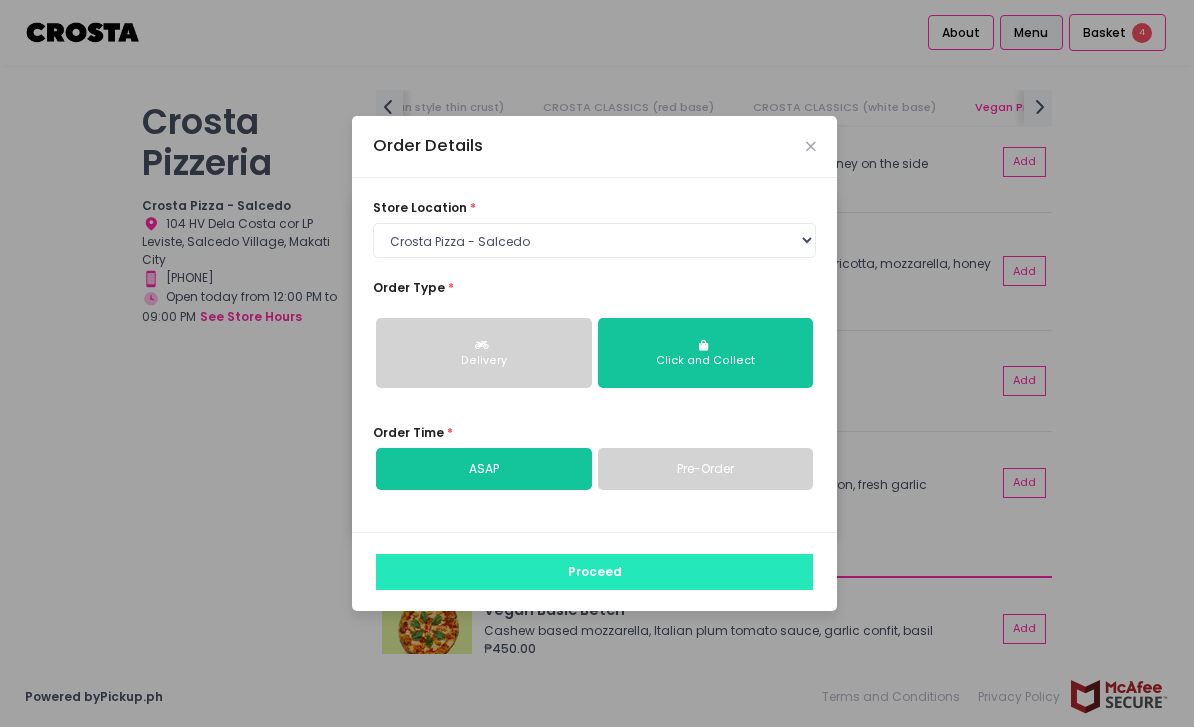 click on "Proceed" at bounding box center (594, 572) 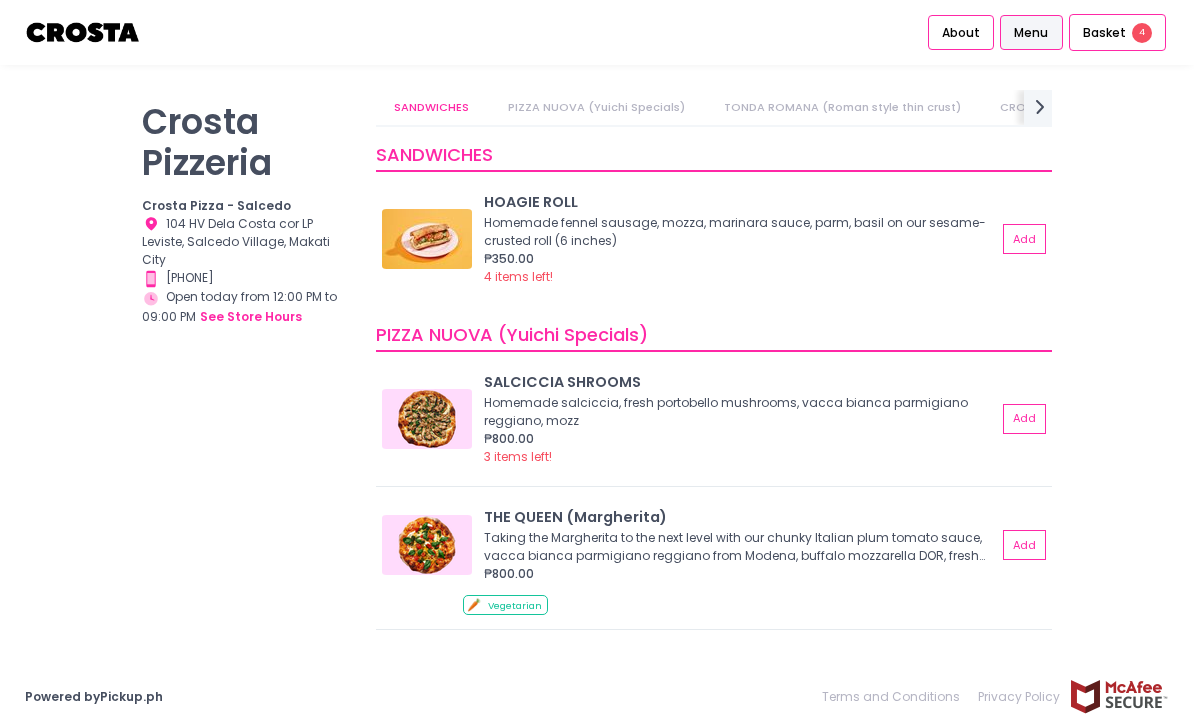 scroll, scrollTop: 39, scrollLeft: 0, axis: vertical 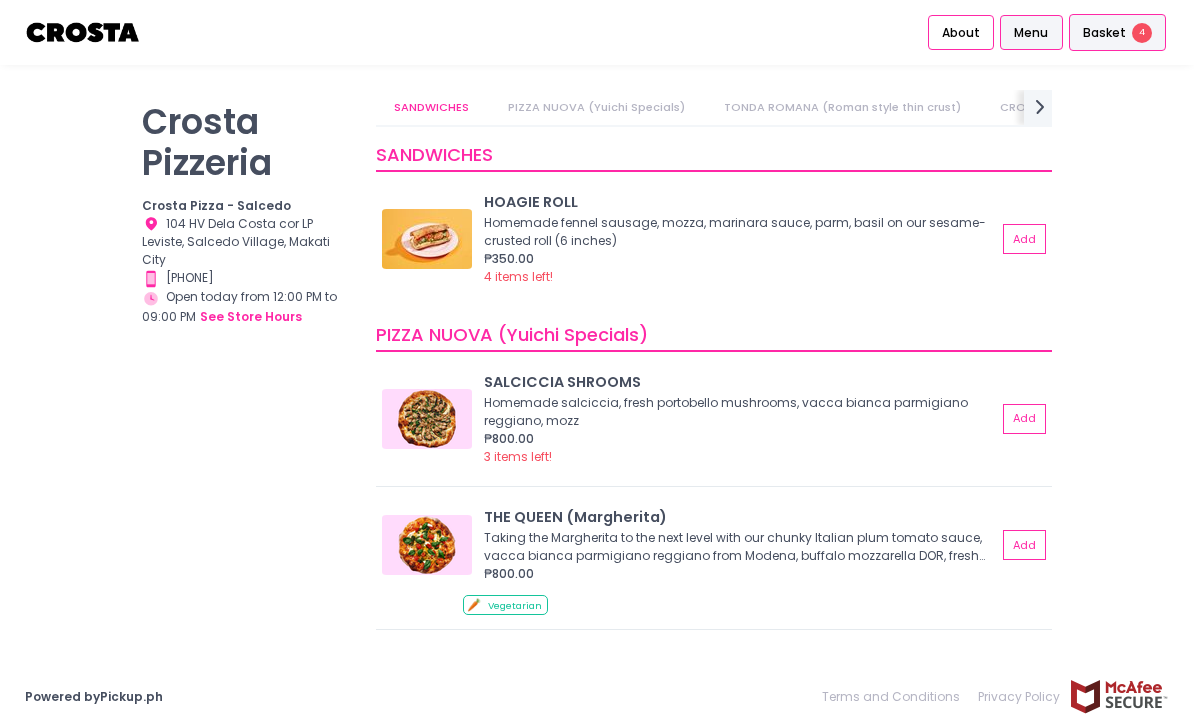 click on "Basket" at bounding box center [1104, 33] 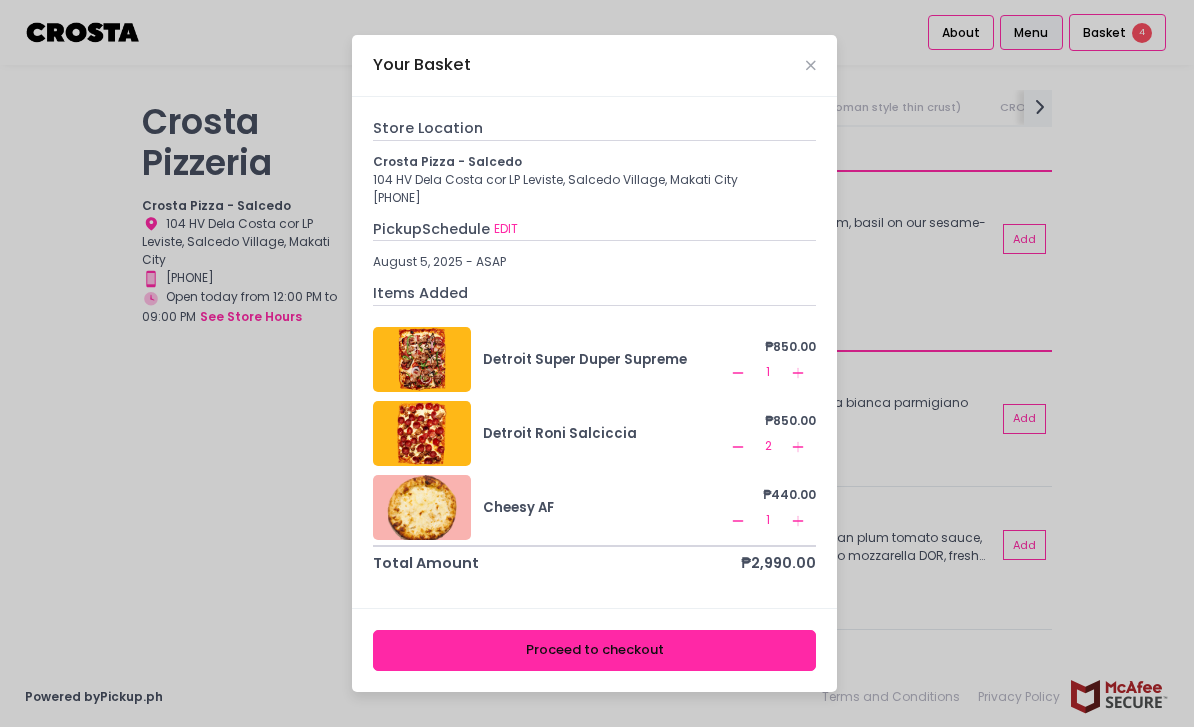 scroll, scrollTop: 64, scrollLeft: 0, axis: vertical 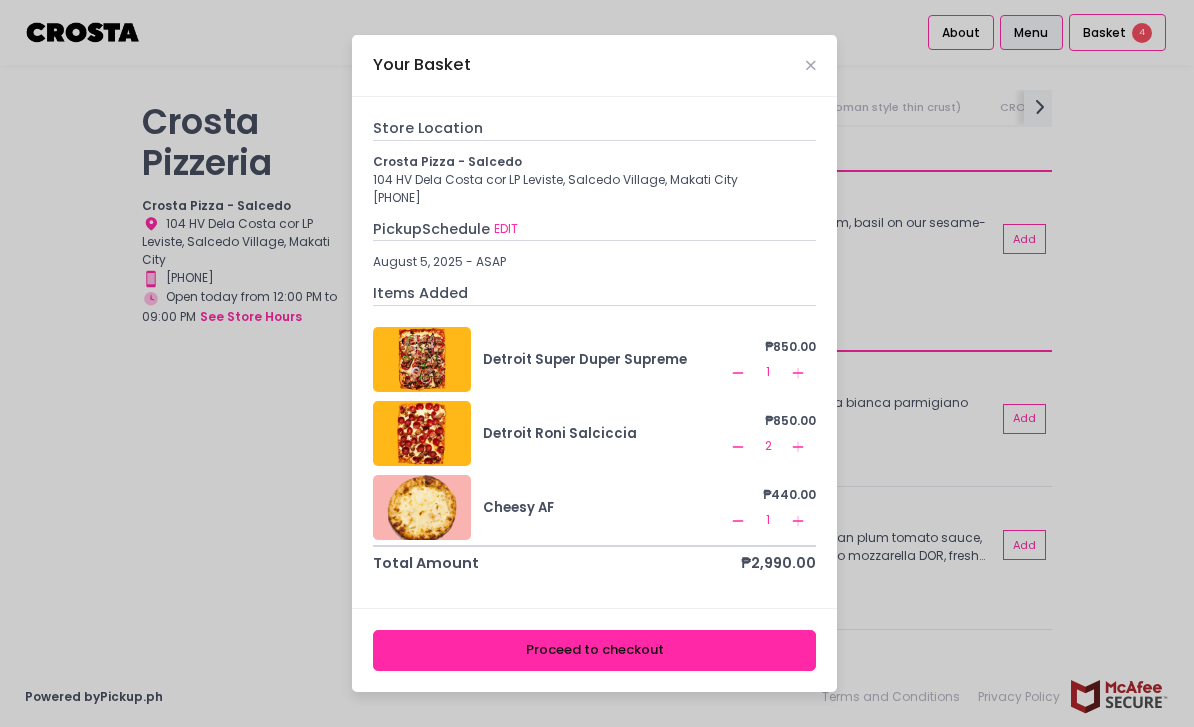 click on "Proceed to checkout" at bounding box center (594, 650) 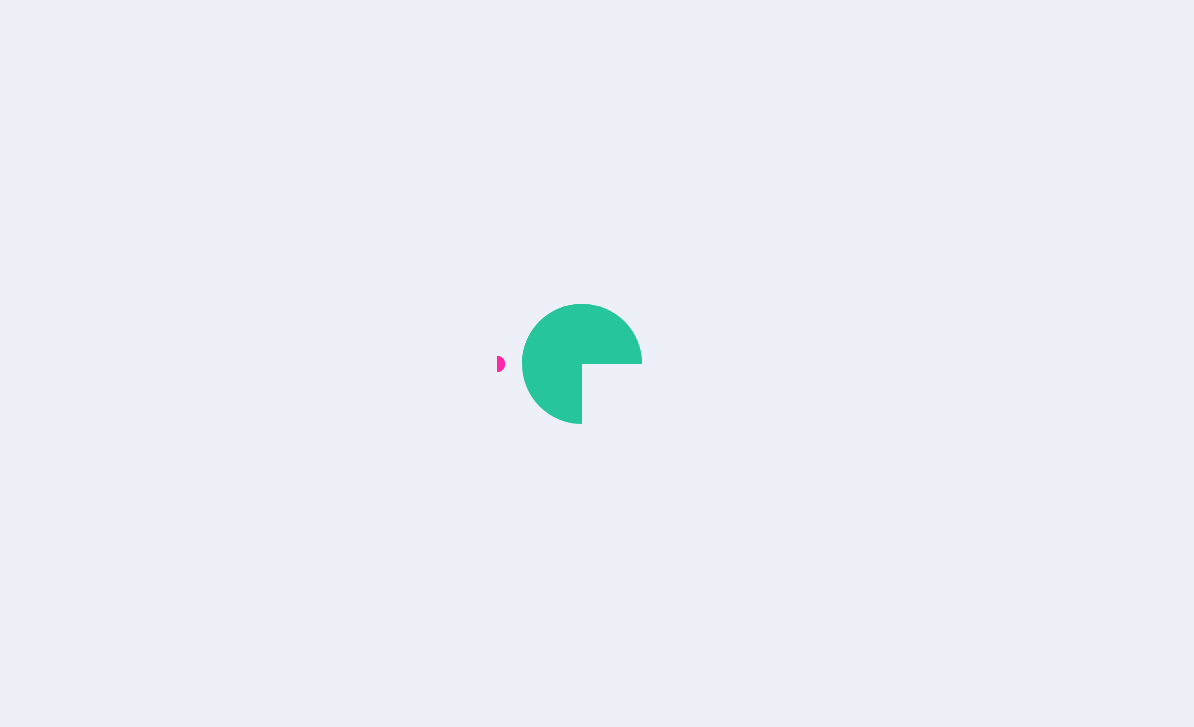 scroll, scrollTop: 0, scrollLeft: 0, axis: both 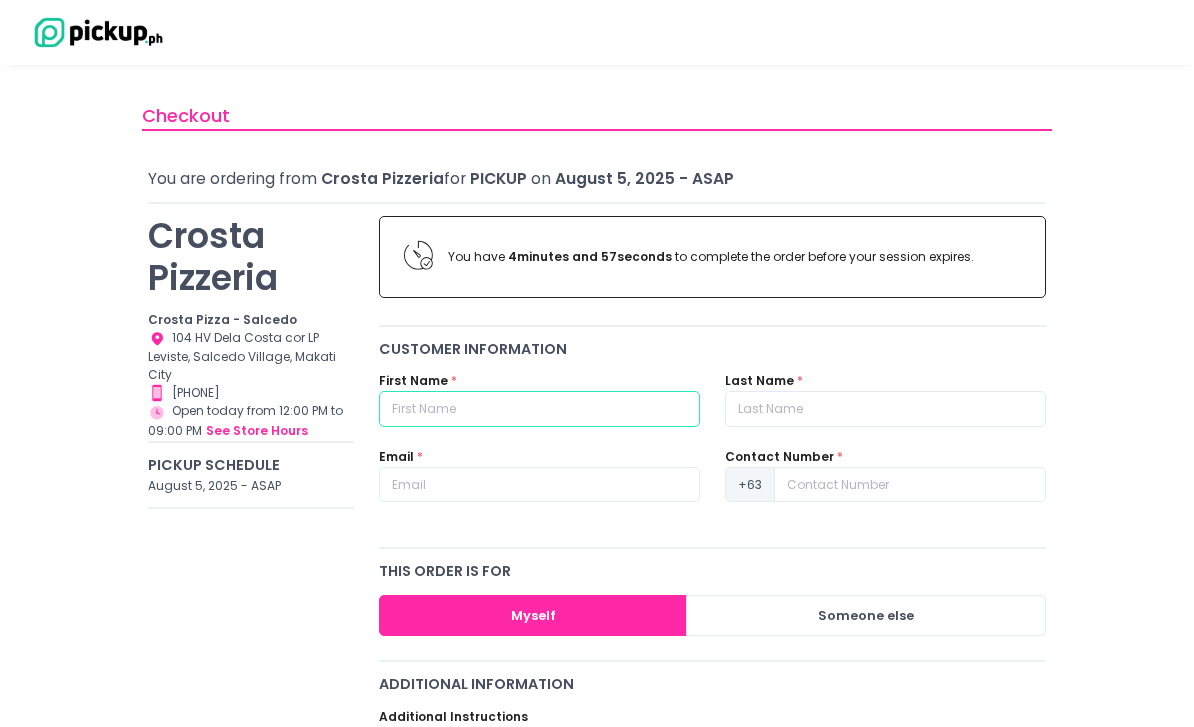 click at bounding box center [539, 409] 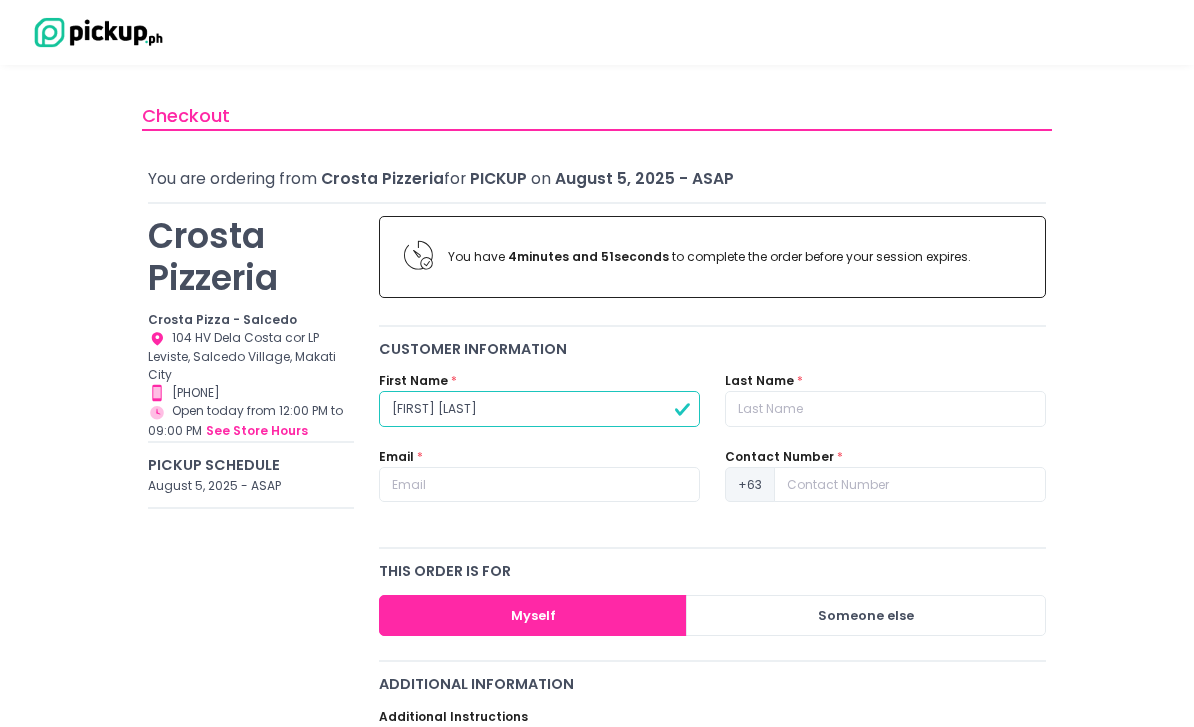 type on "[FIRST] [LAST]" 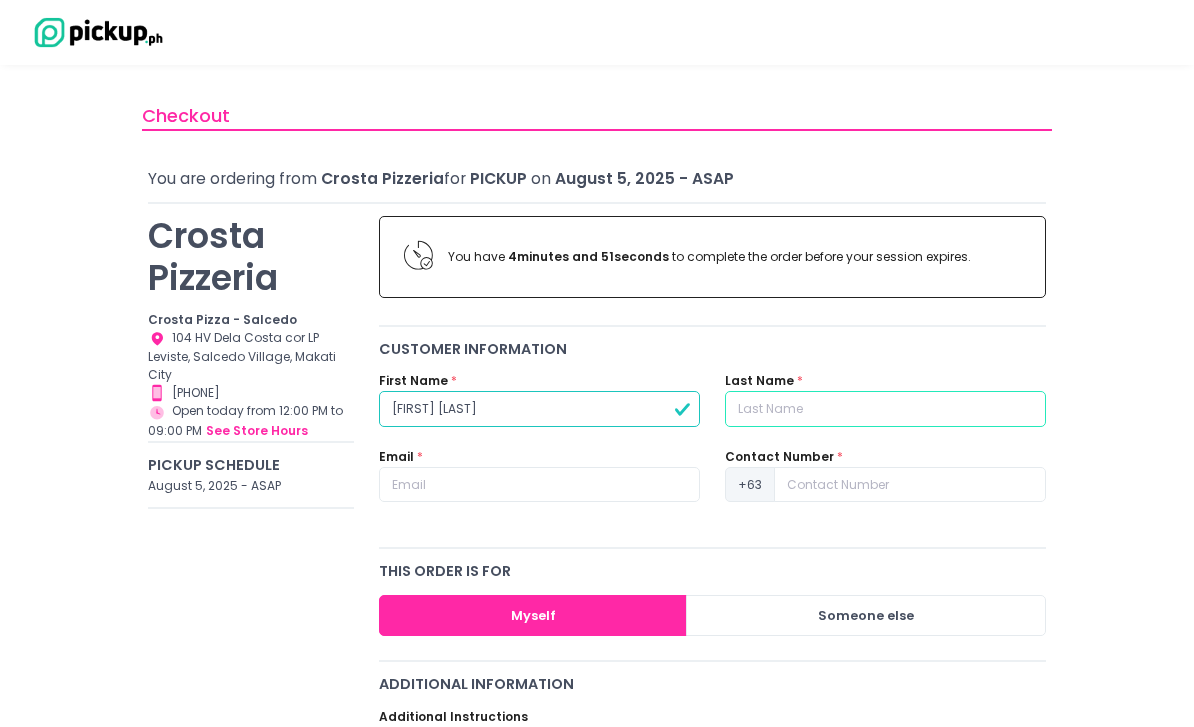 click at bounding box center [885, 409] 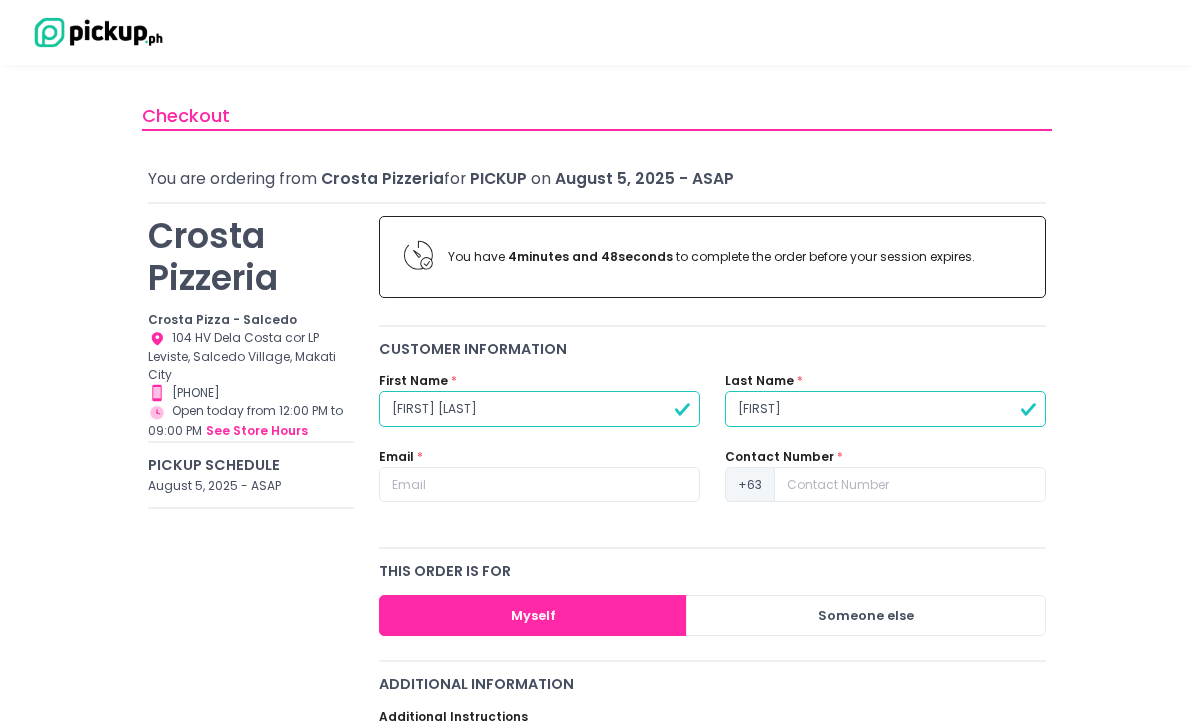 type on "[FIRST]" 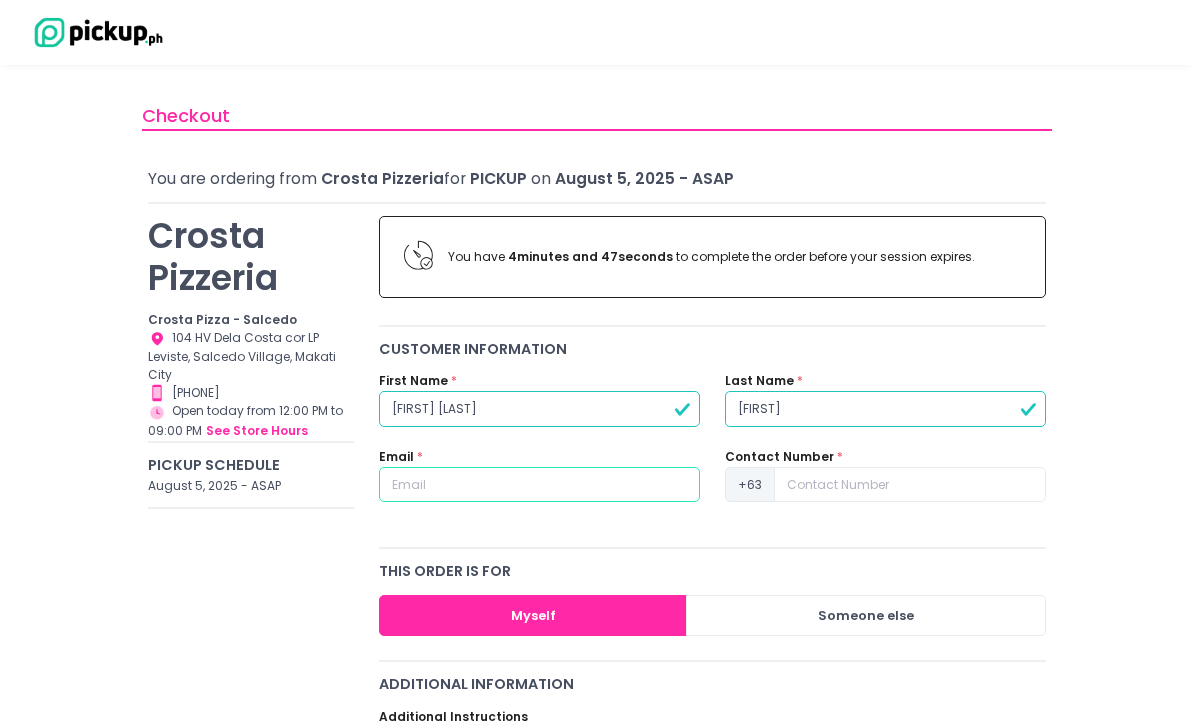 click at bounding box center (539, 485) 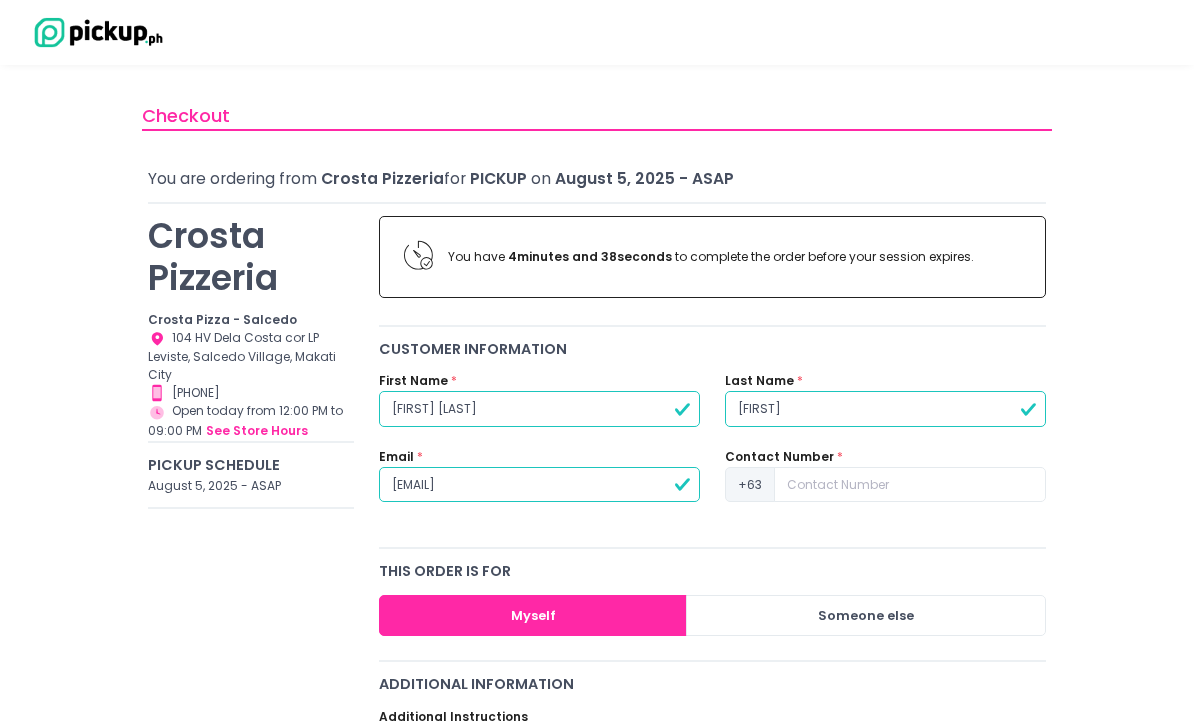 type on "[EMAIL]" 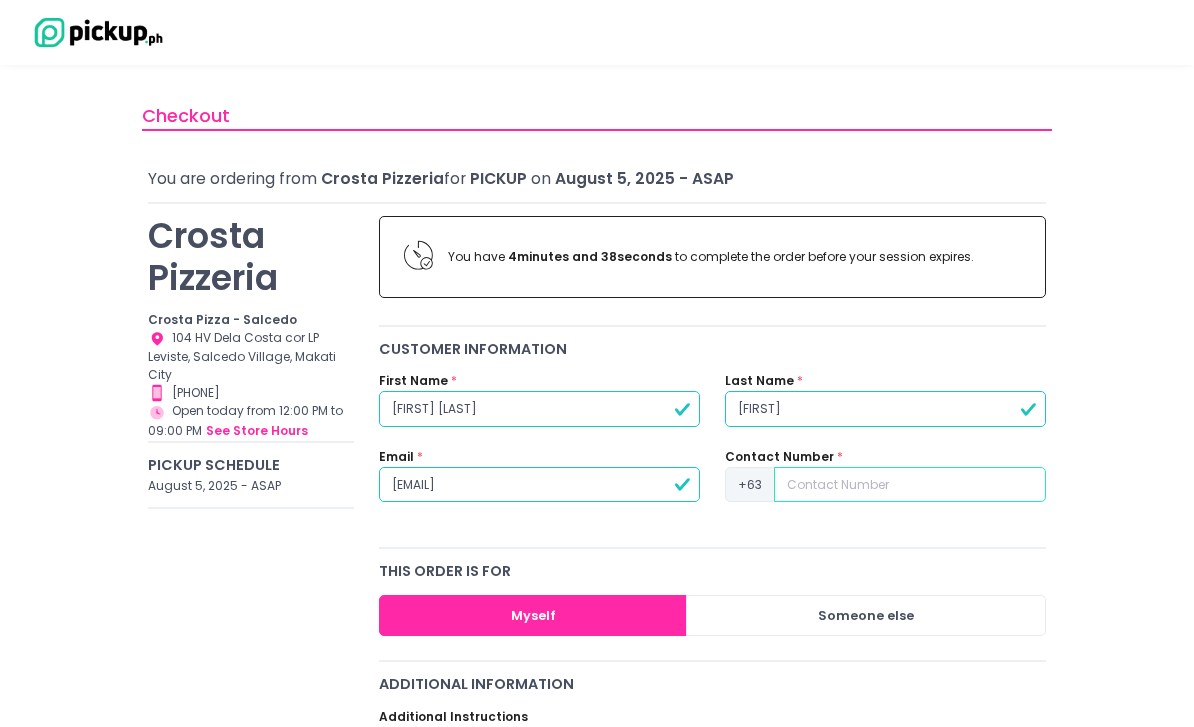 click at bounding box center (910, 485) 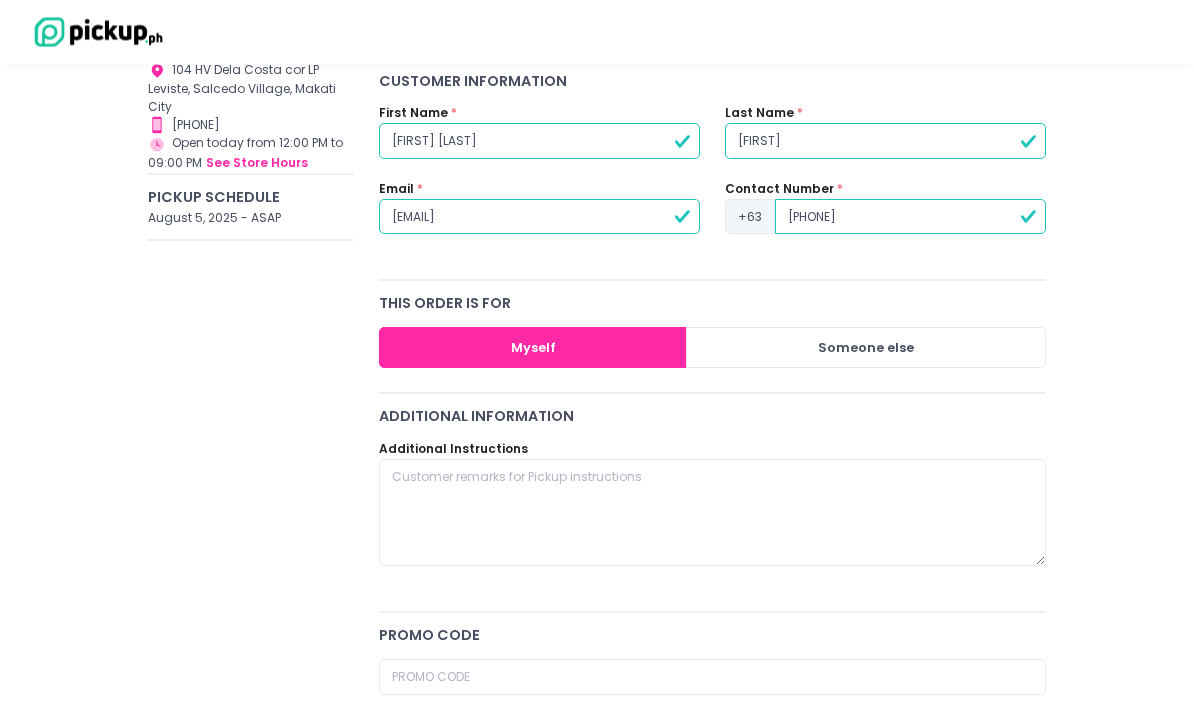 scroll, scrollTop: 268, scrollLeft: 0, axis: vertical 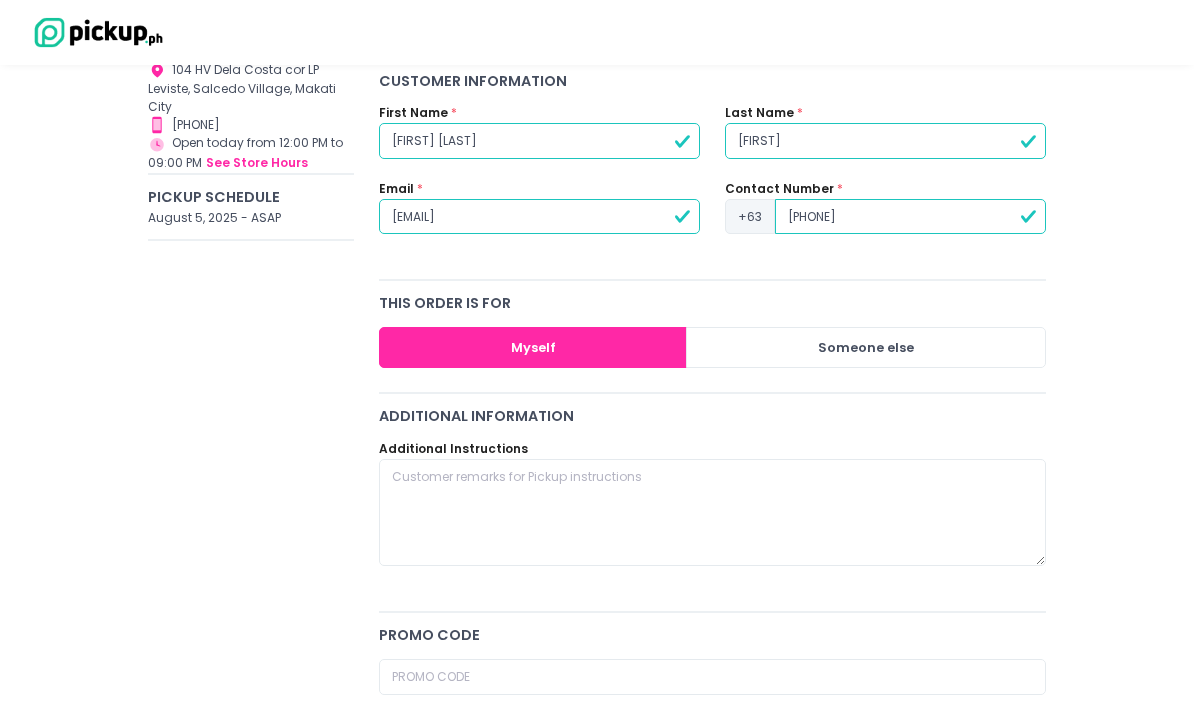 type on "[PHONE]" 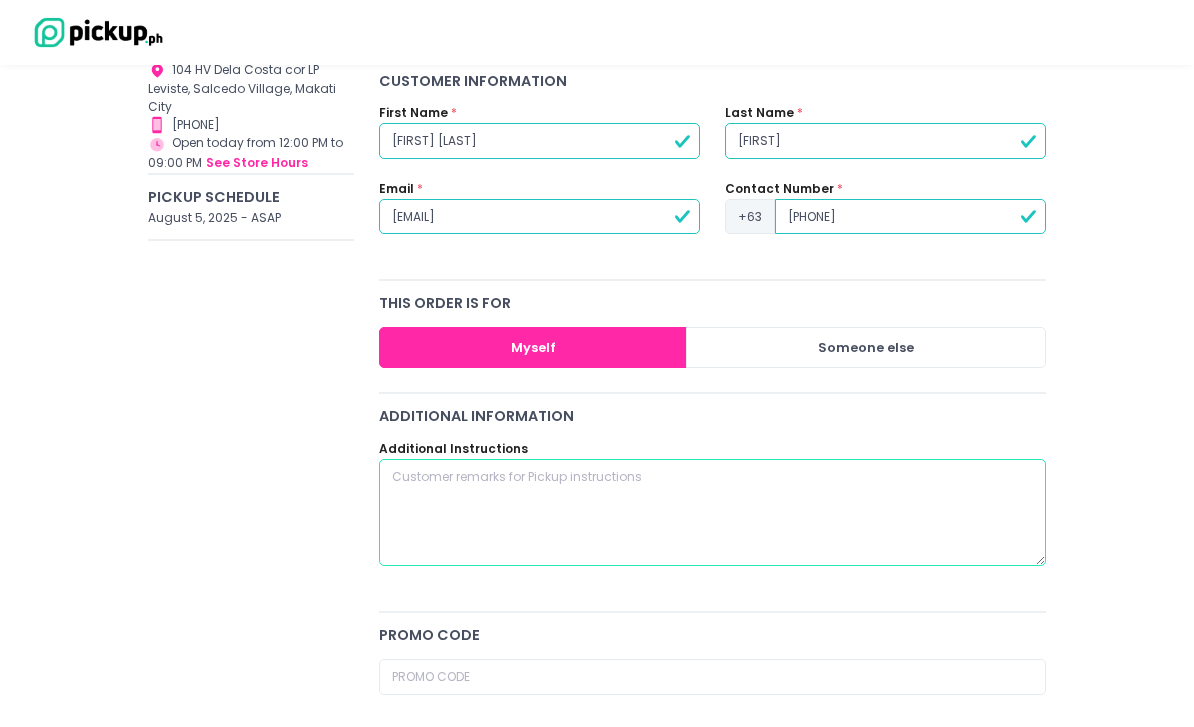 click at bounding box center (712, 513) 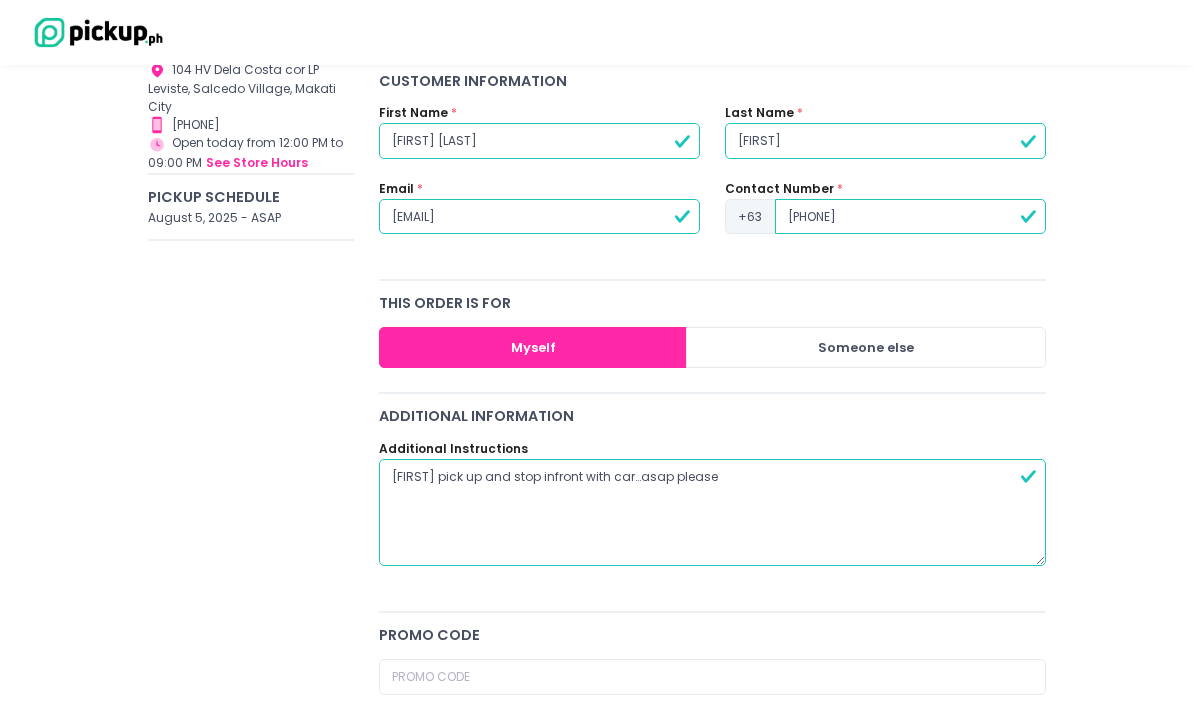 type on "[FIRST] pick up and stop infront with car…asap please" 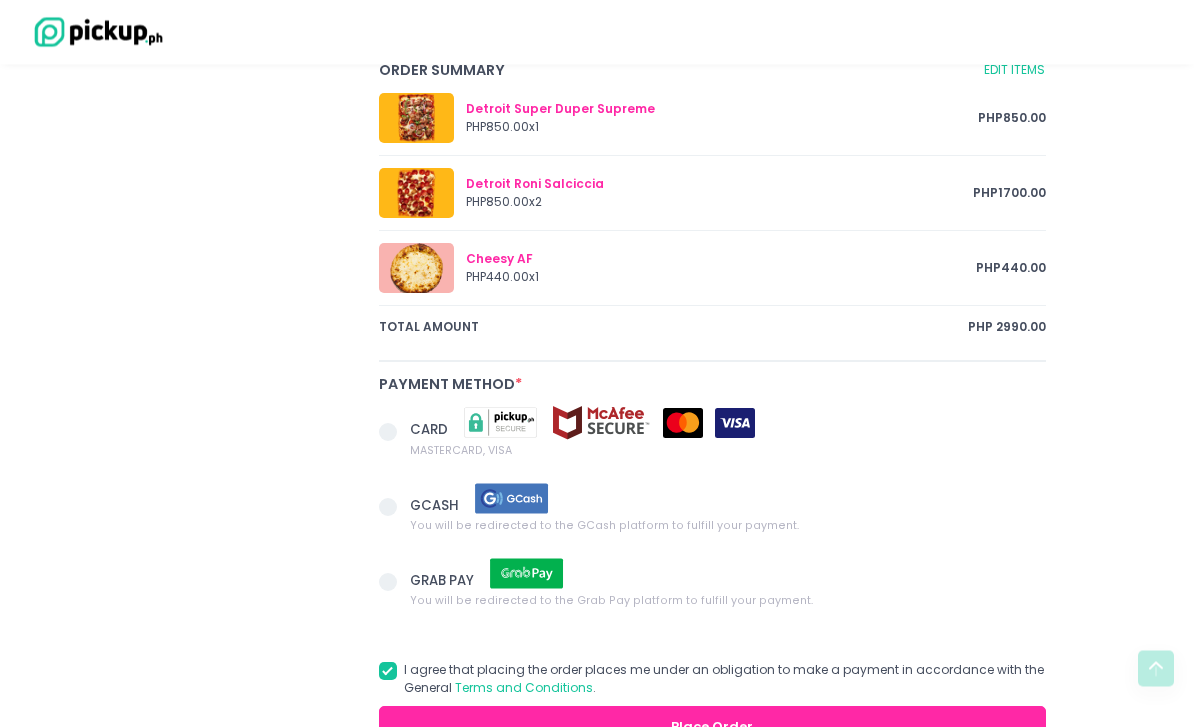 scroll, scrollTop: 968, scrollLeft: 0, axis: vertical 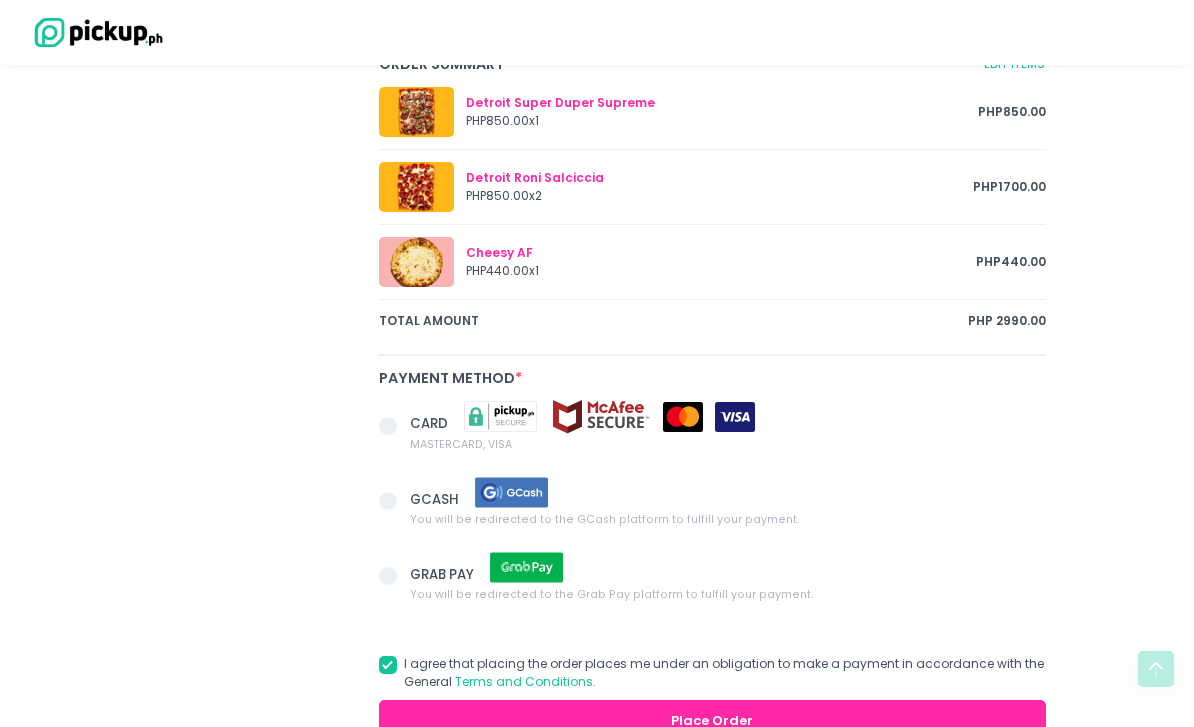 click at bounding box center (512, 492) 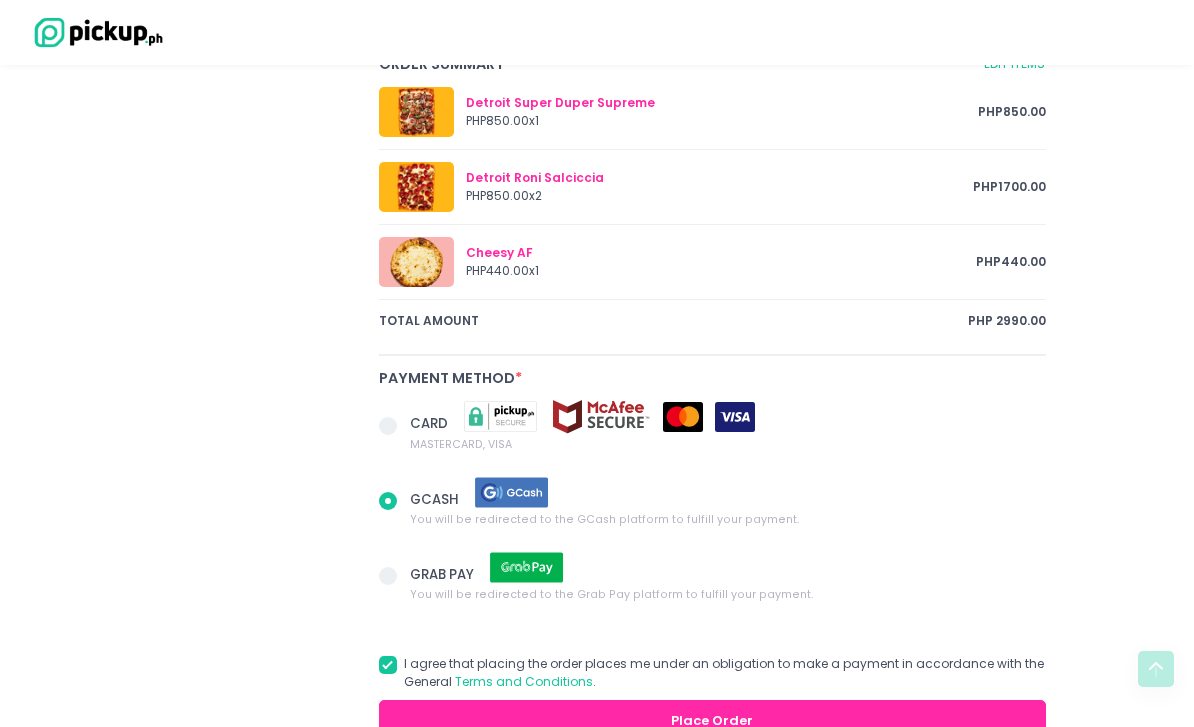 click on "Place Order" at bounding box center (712, 720) 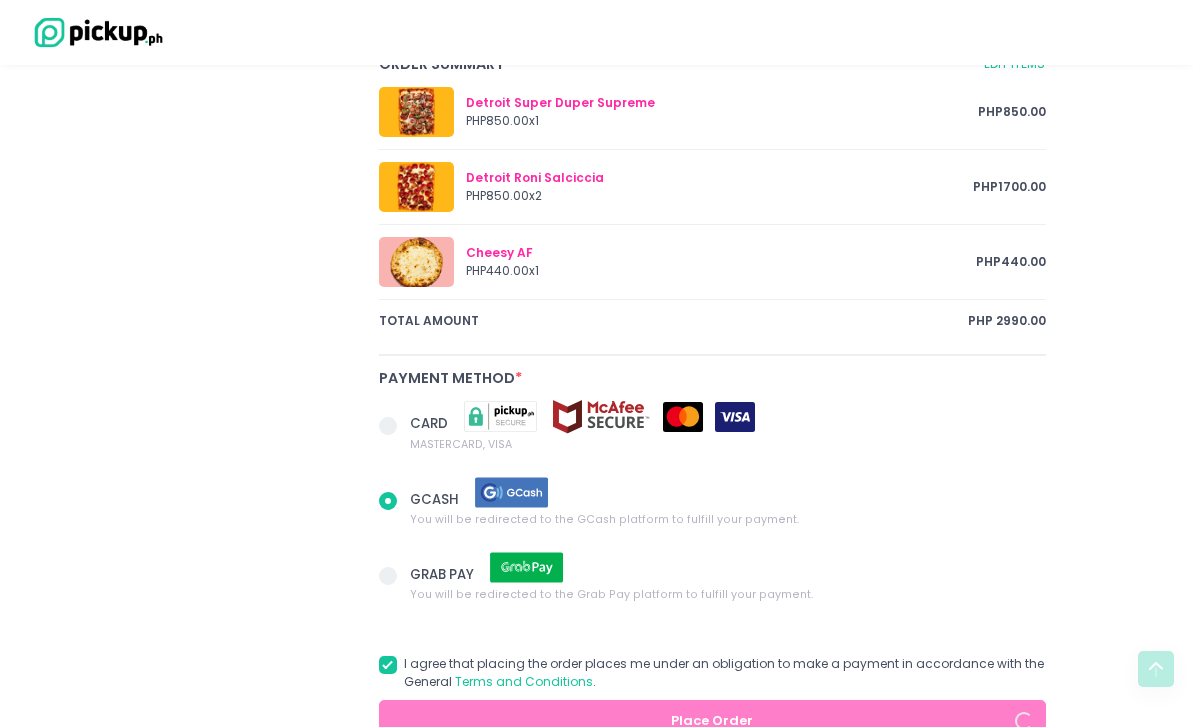 radio on "true" 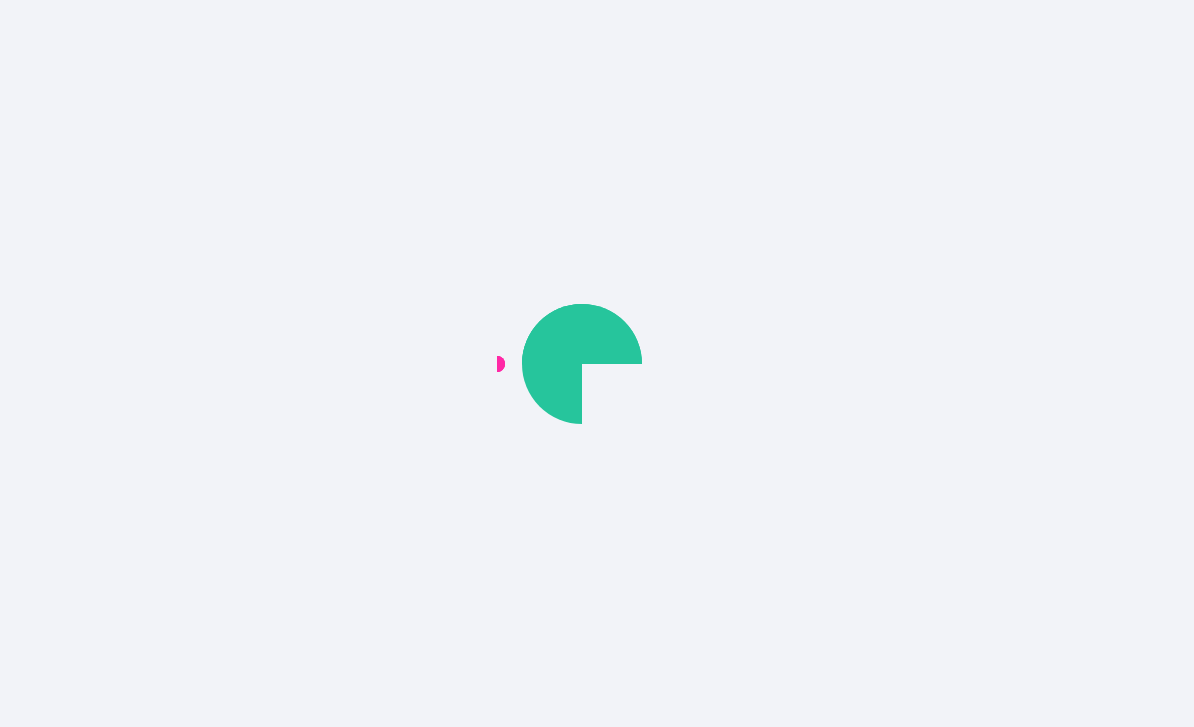 scroll, scrollTop: 0, scrollLeft: 0, axis: both 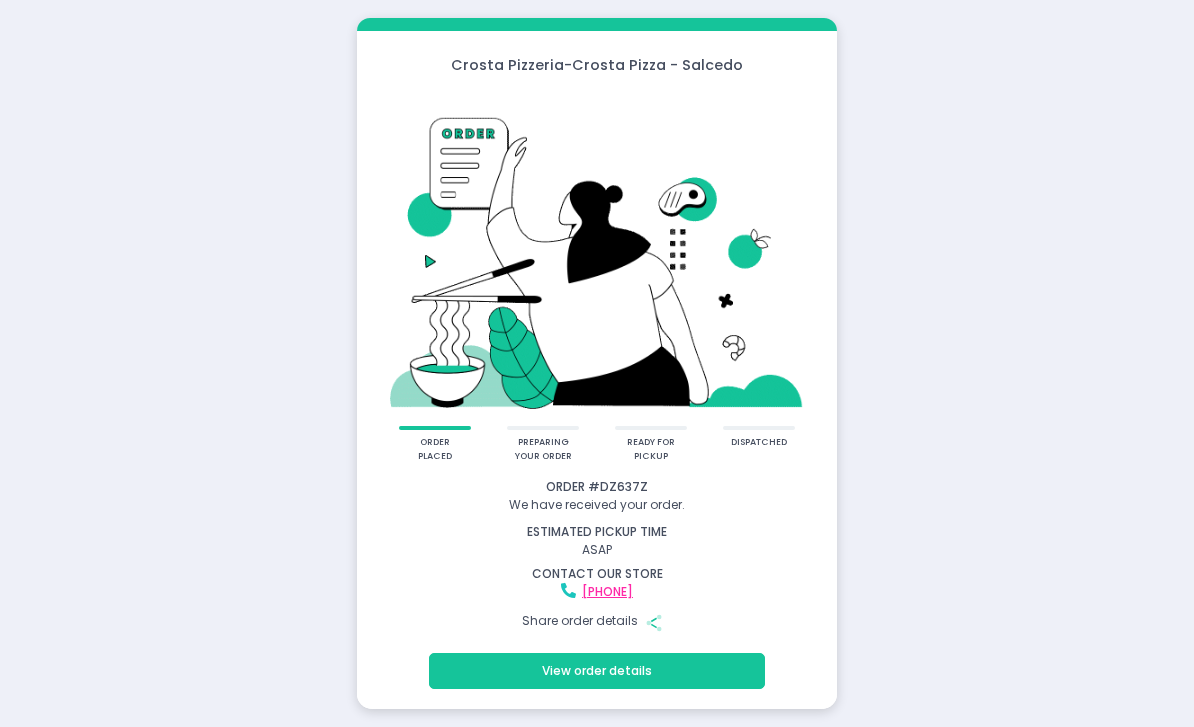 click on "View order details" at bounding box center (597, 671) 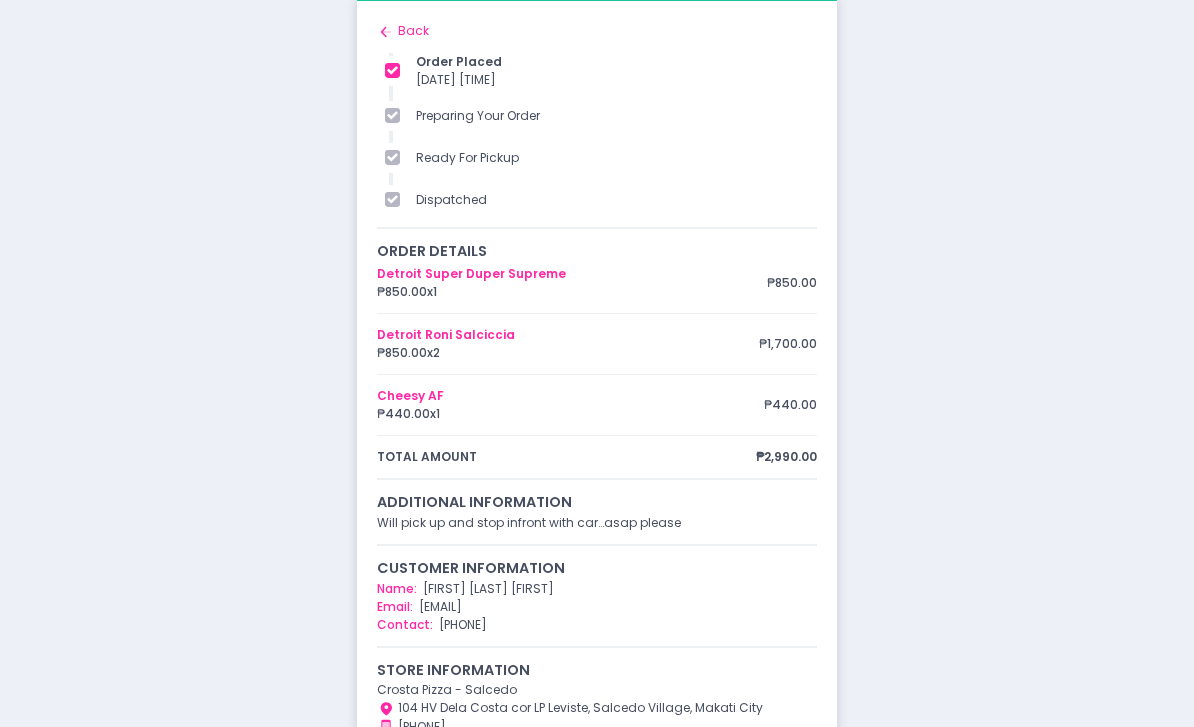 scroll, scrollTop: 10, scrollLeft: 0, axis: vertical 